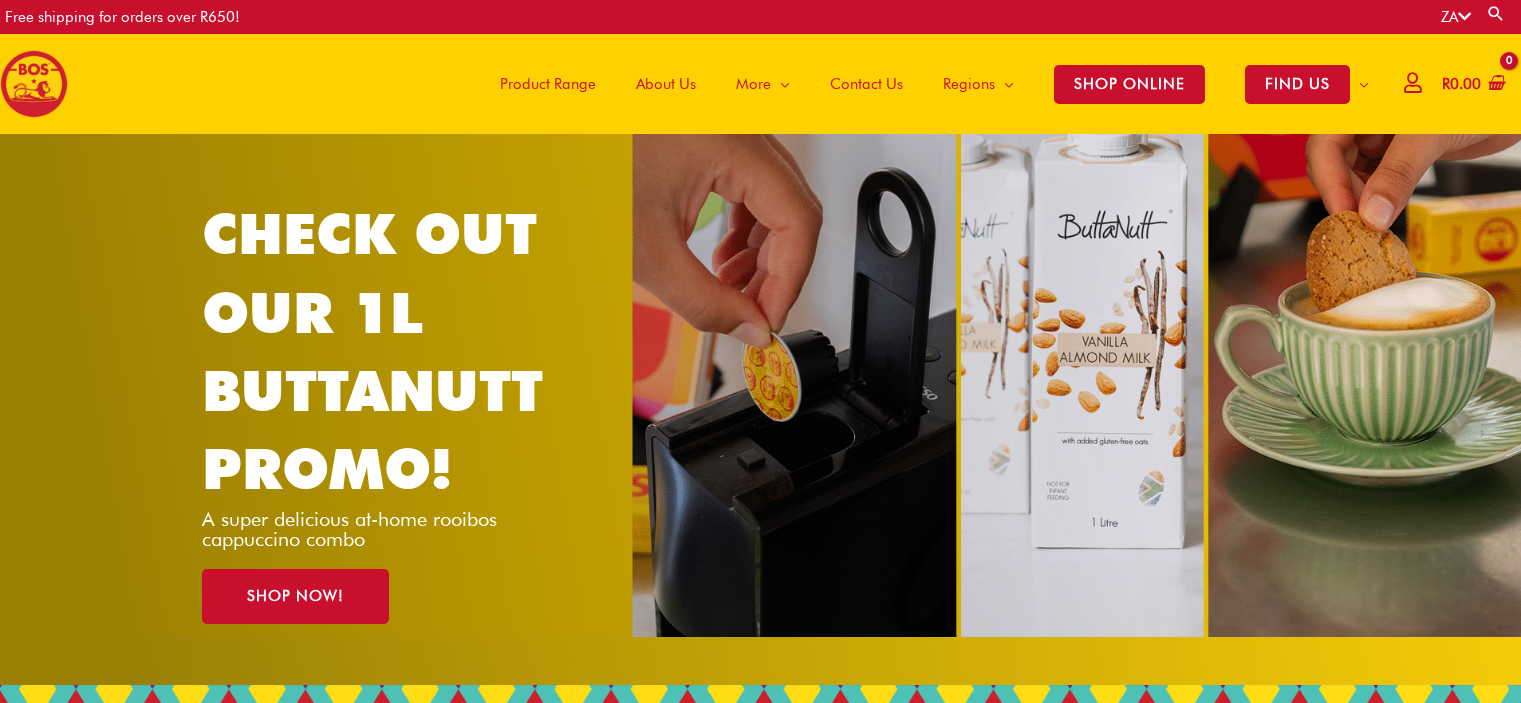 scroll, scrollTop: 0, scrollLeft: 0, axis: both 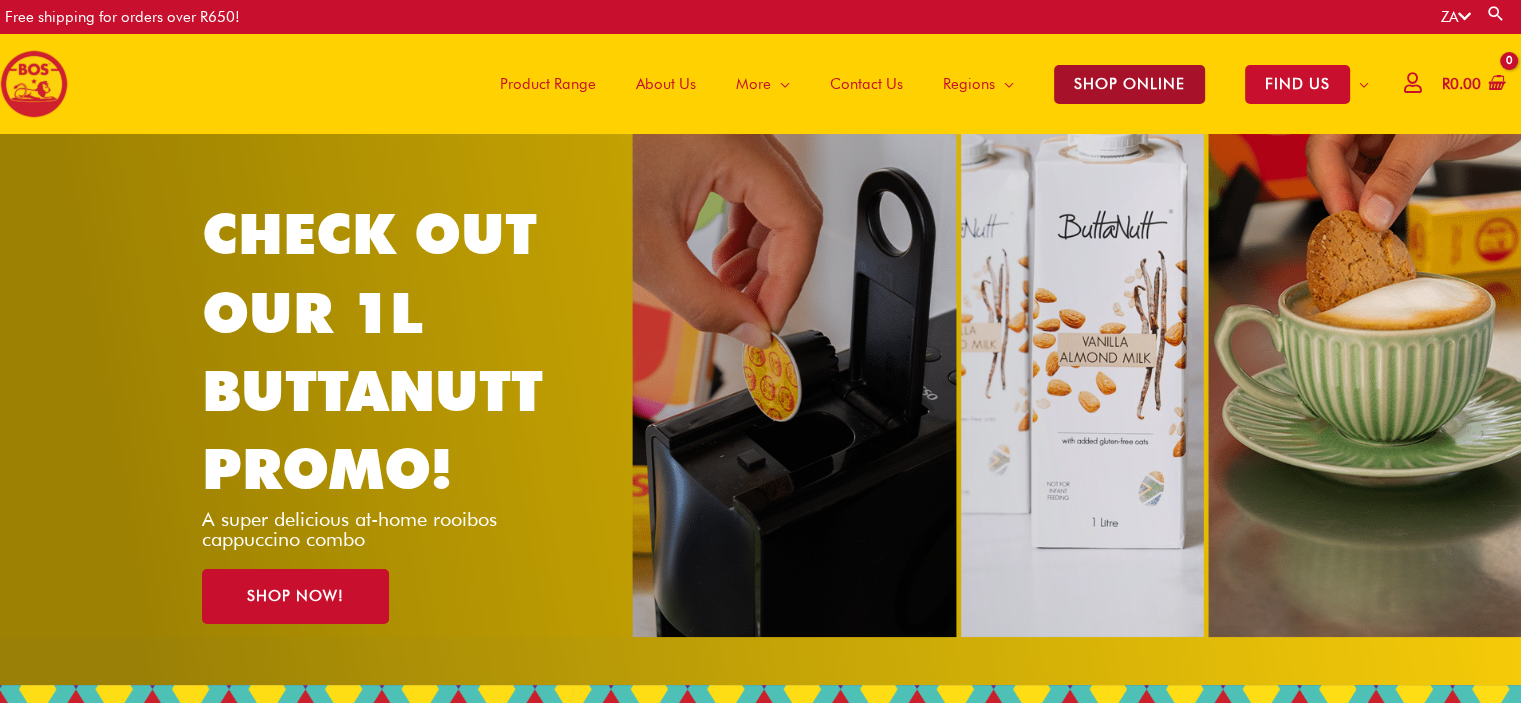 click on "SHOP ONLINE" at bounding box center (1129, 84) 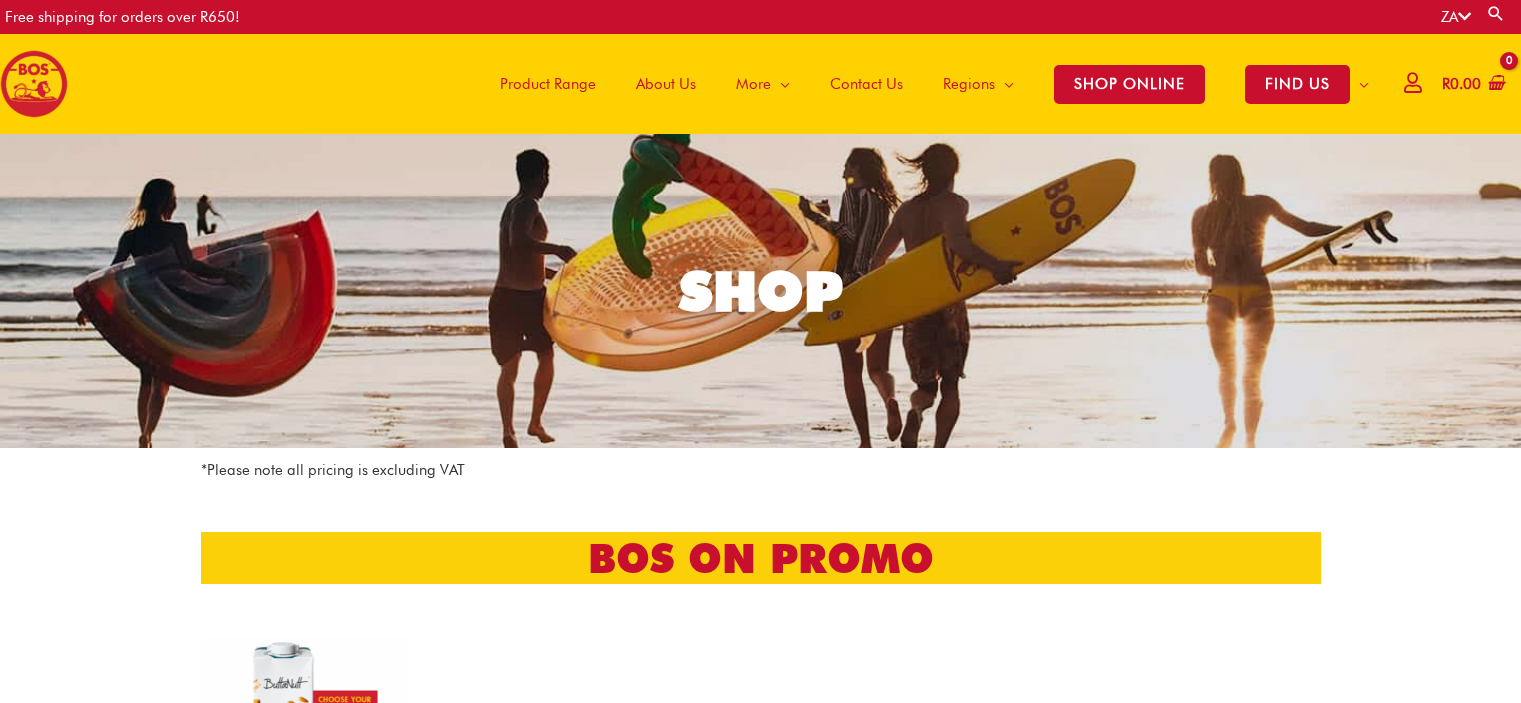 scroll, scrollTop: 0, scrollLeft: 0, axis: both 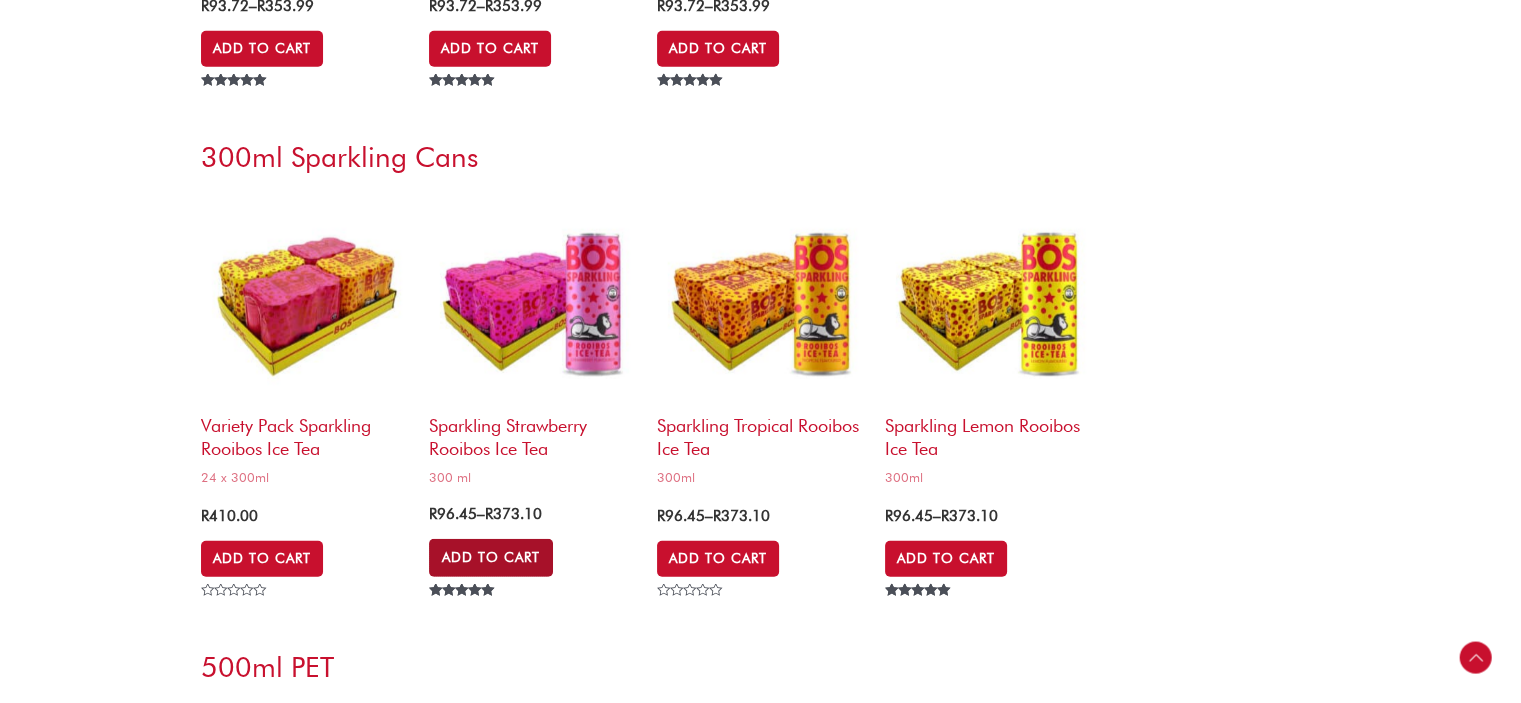 click on "Add to Cart" at bounding box center [491, 558] 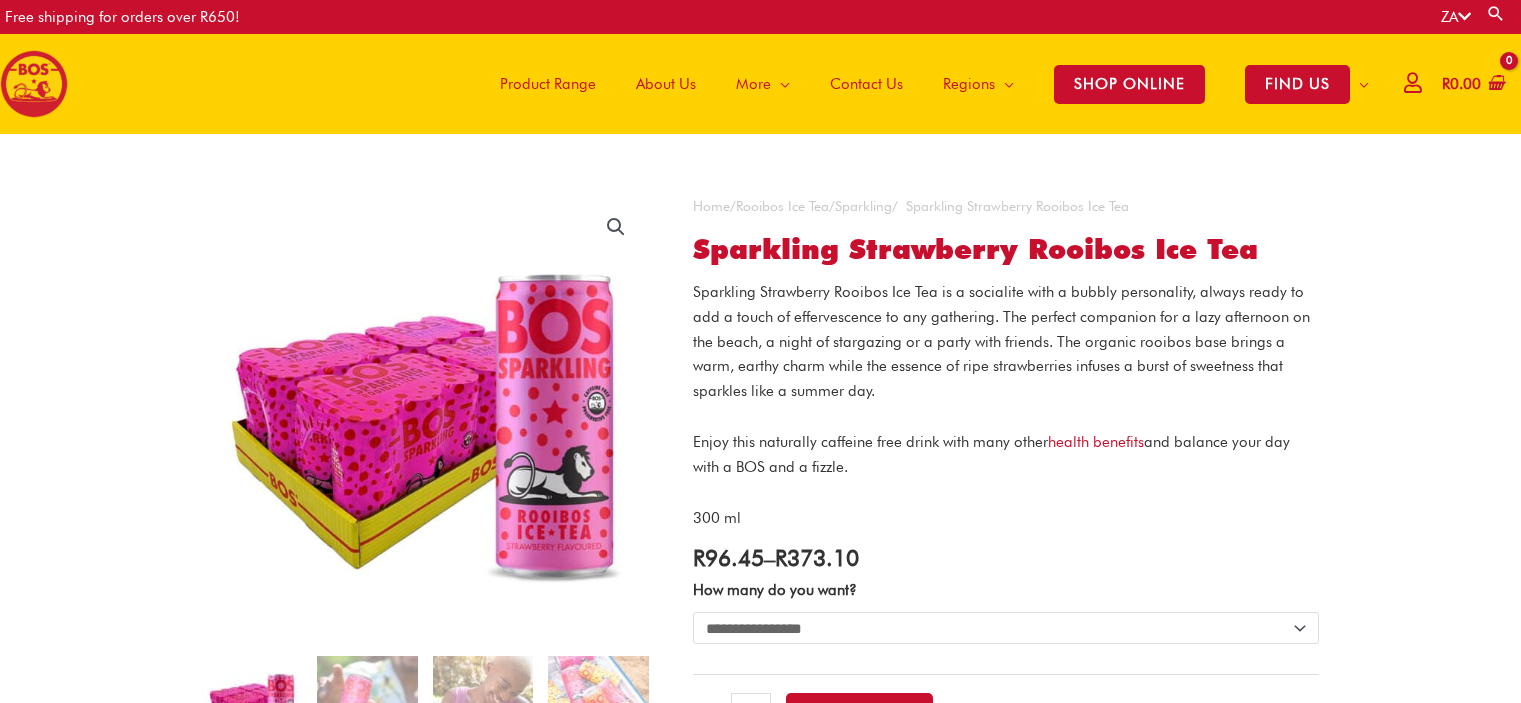 scroll, scrollTop: 0, scrollLeft: 0, axis: both 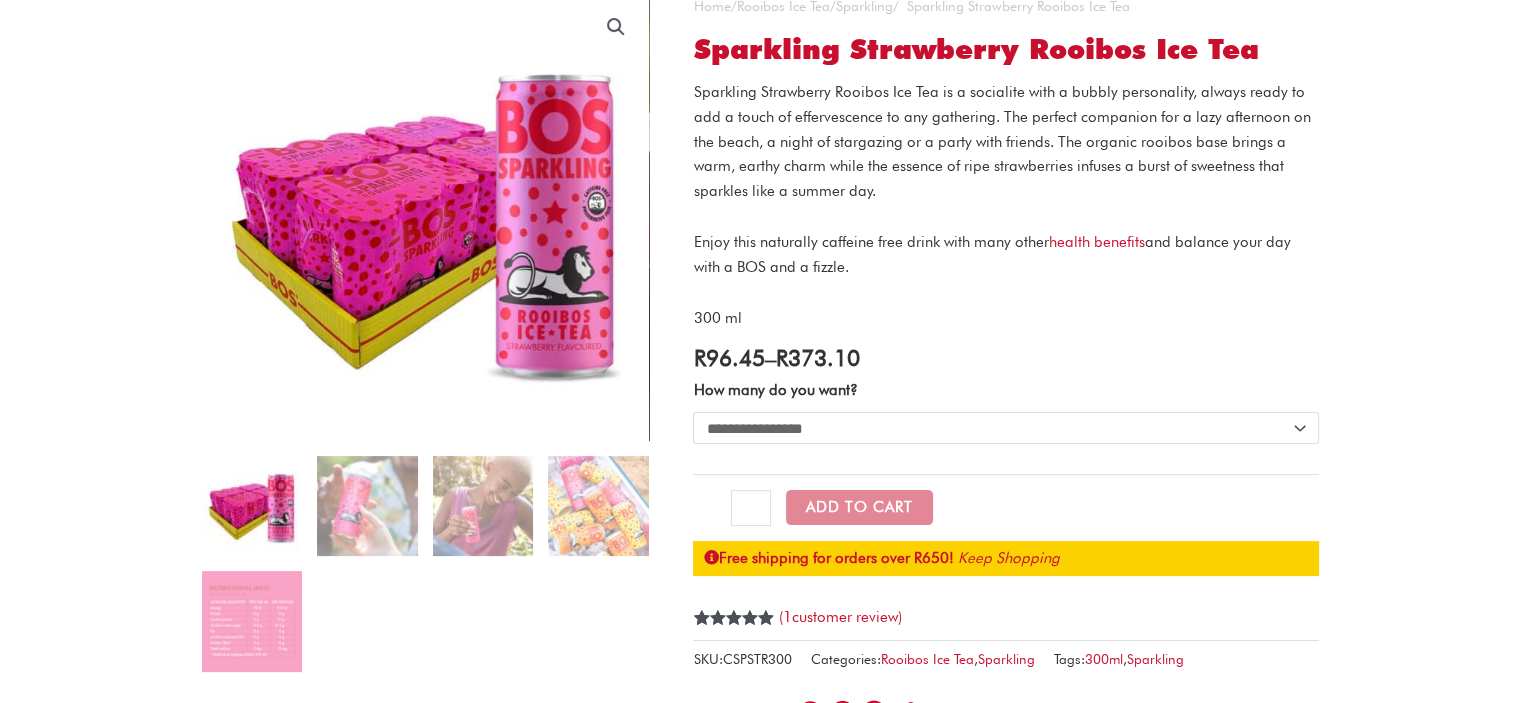 click on "**********" 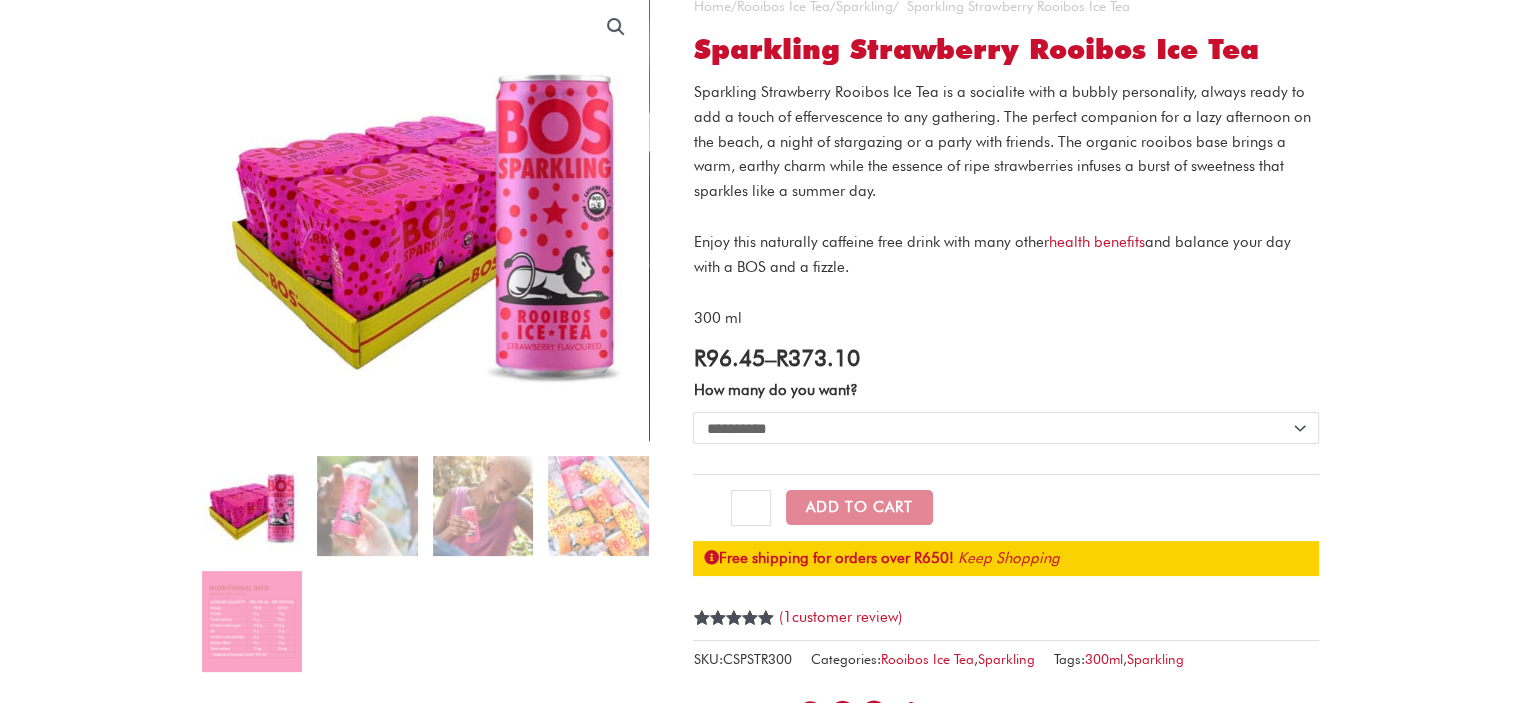 click on "**********" 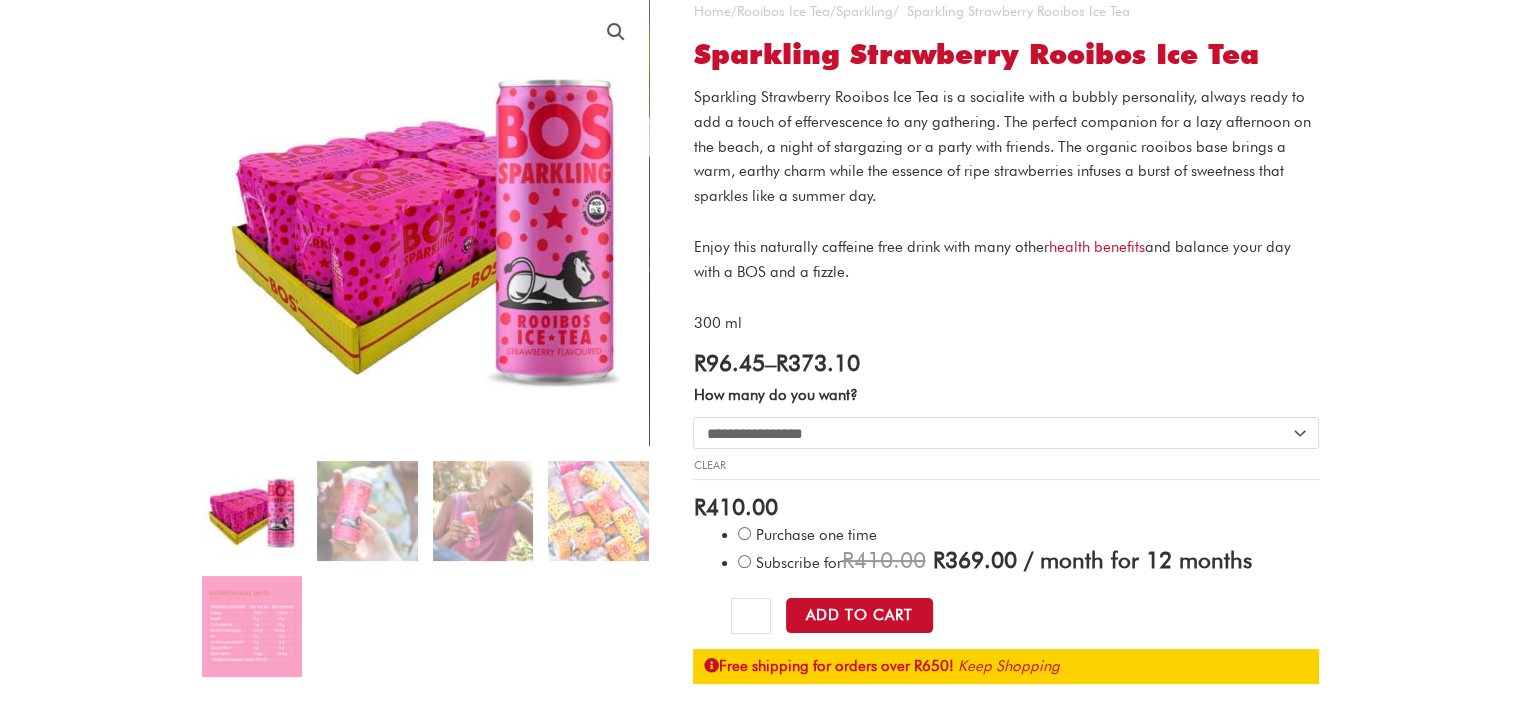 scroll, scrollTop: 200, scrollLeft: 0, axis: vertical 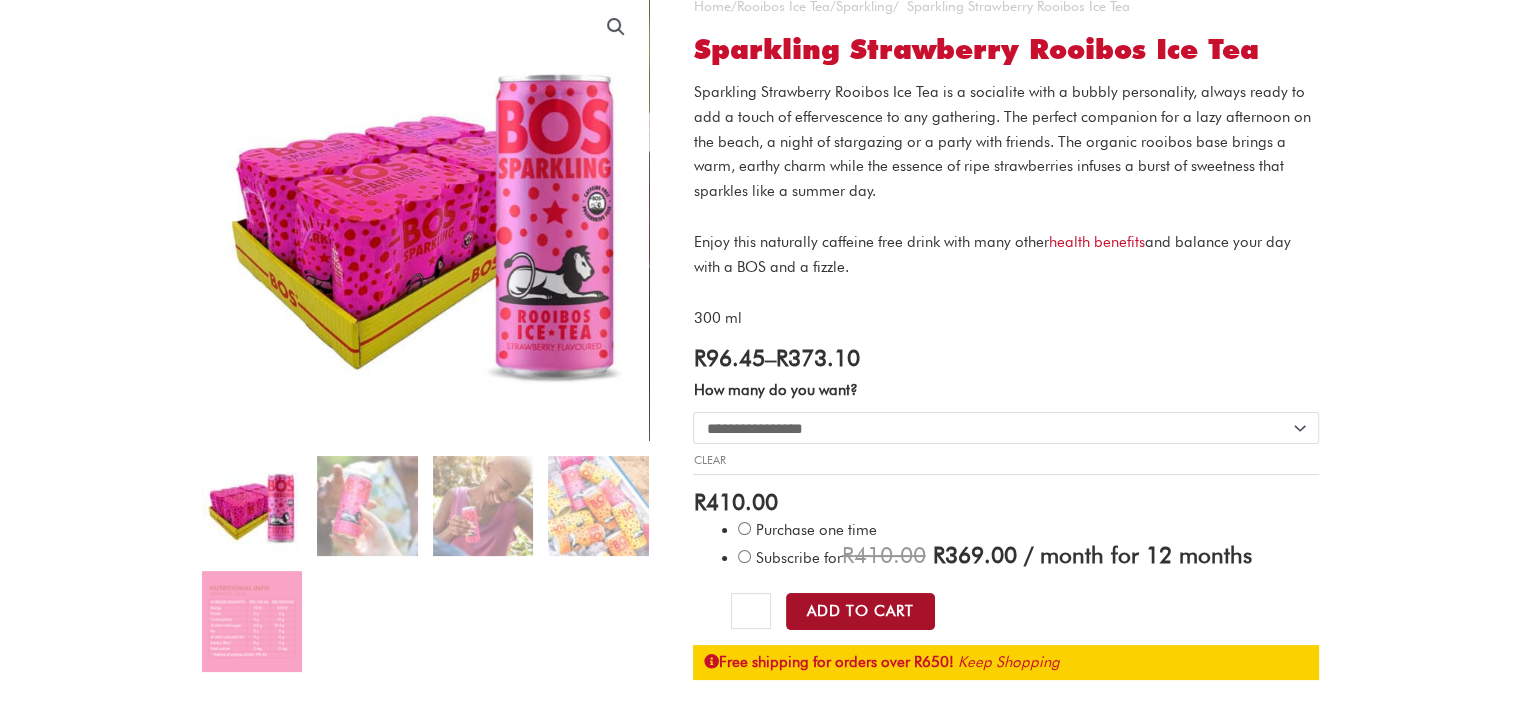click on "Add to Cart" 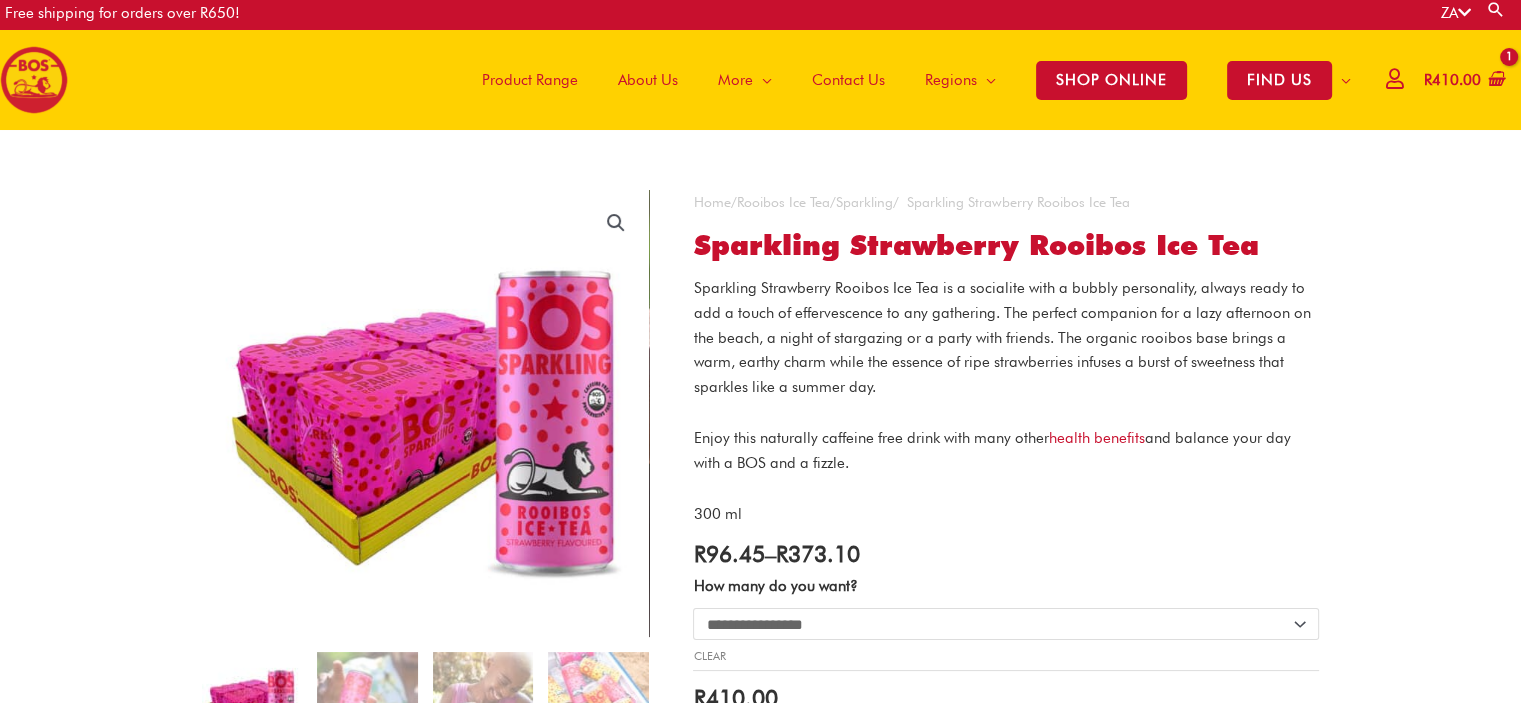 scroll, scrollTop: 0, scrollLeft: 0, axis: both 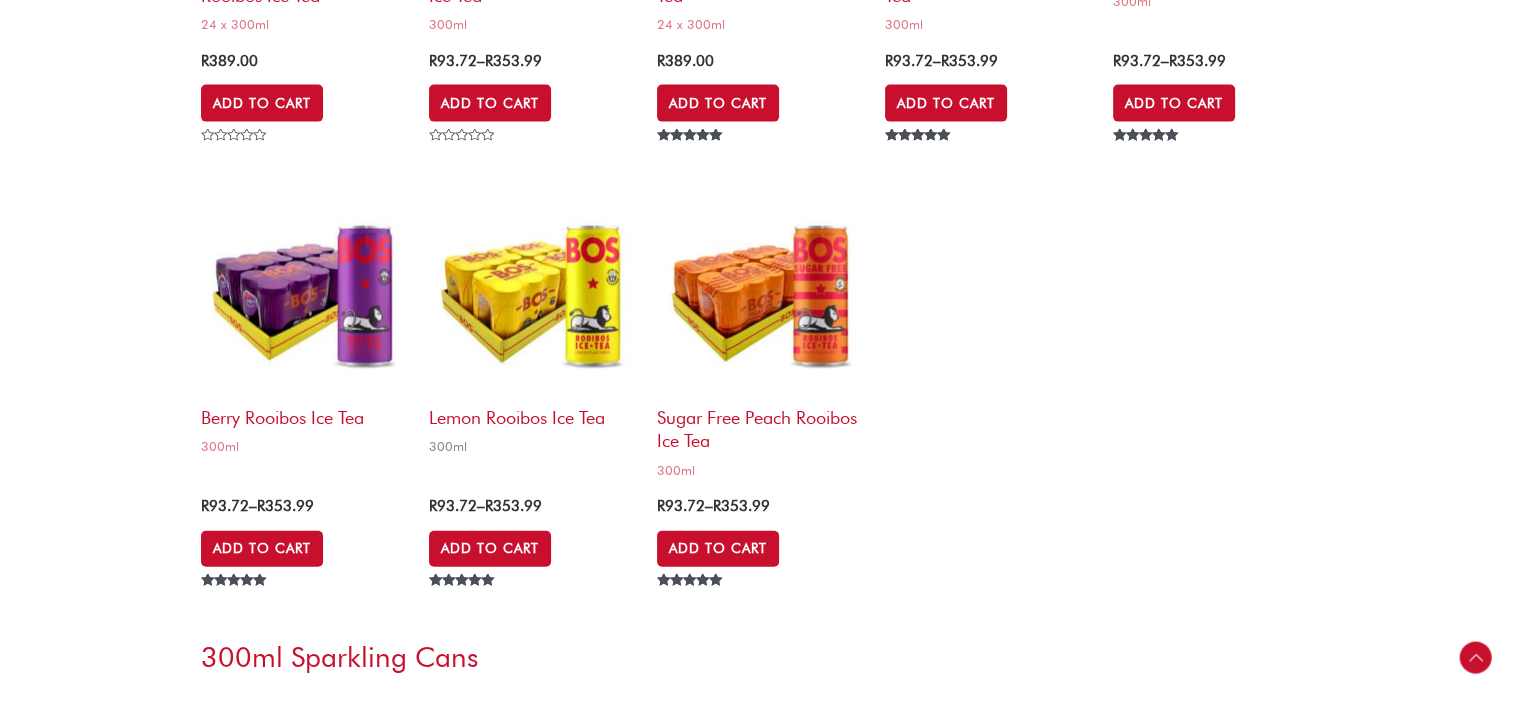 click at bounding box center (533, 292) 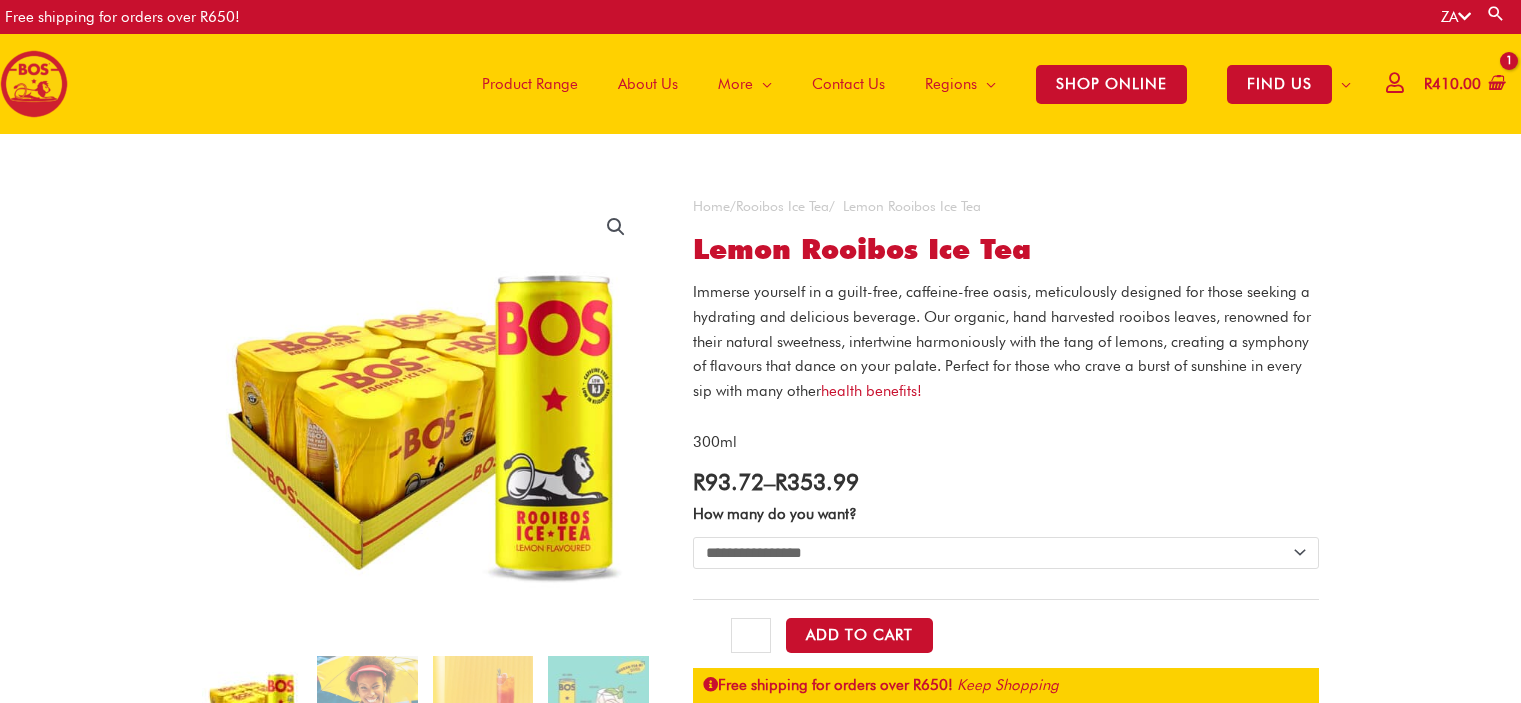 scroll, scrollTop: 0, scrollLeft: 0, axis: both 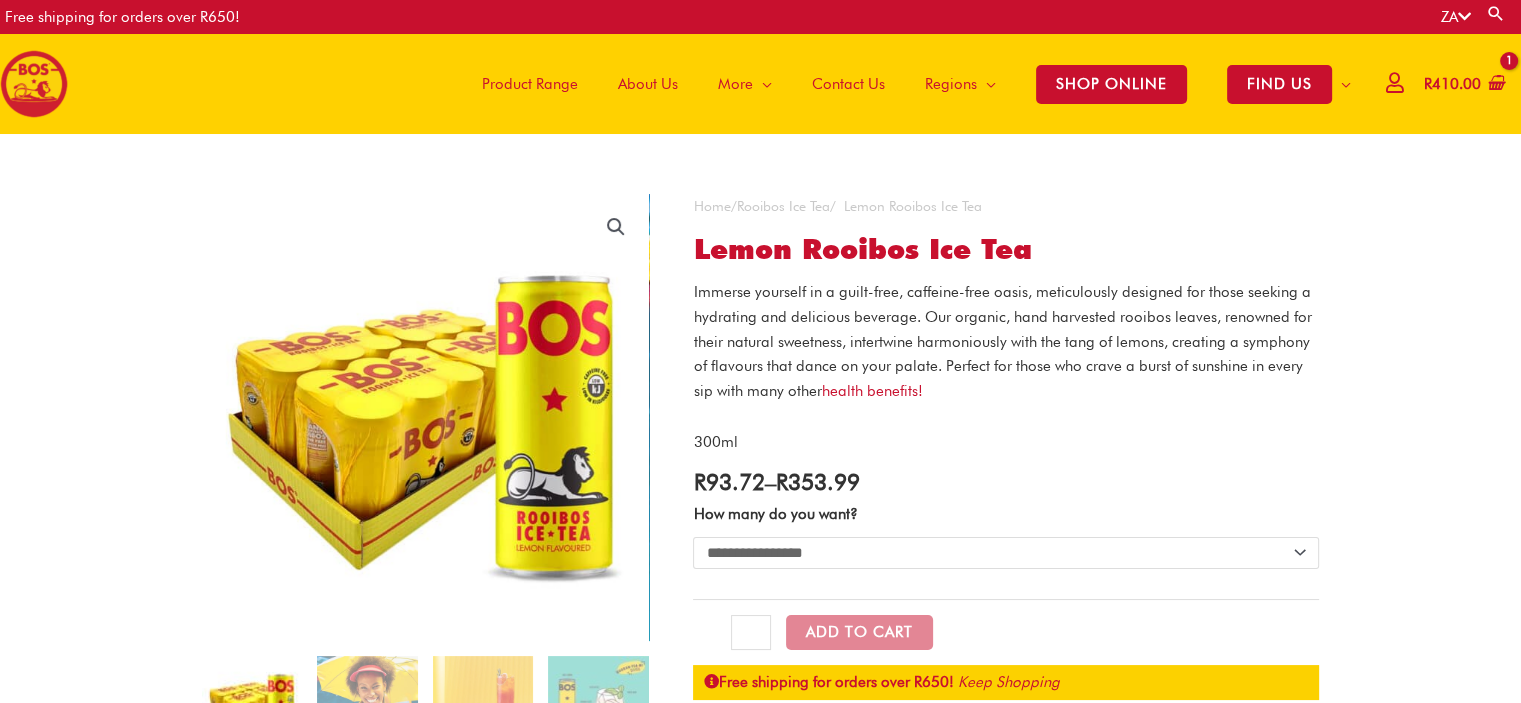 click on "**********" 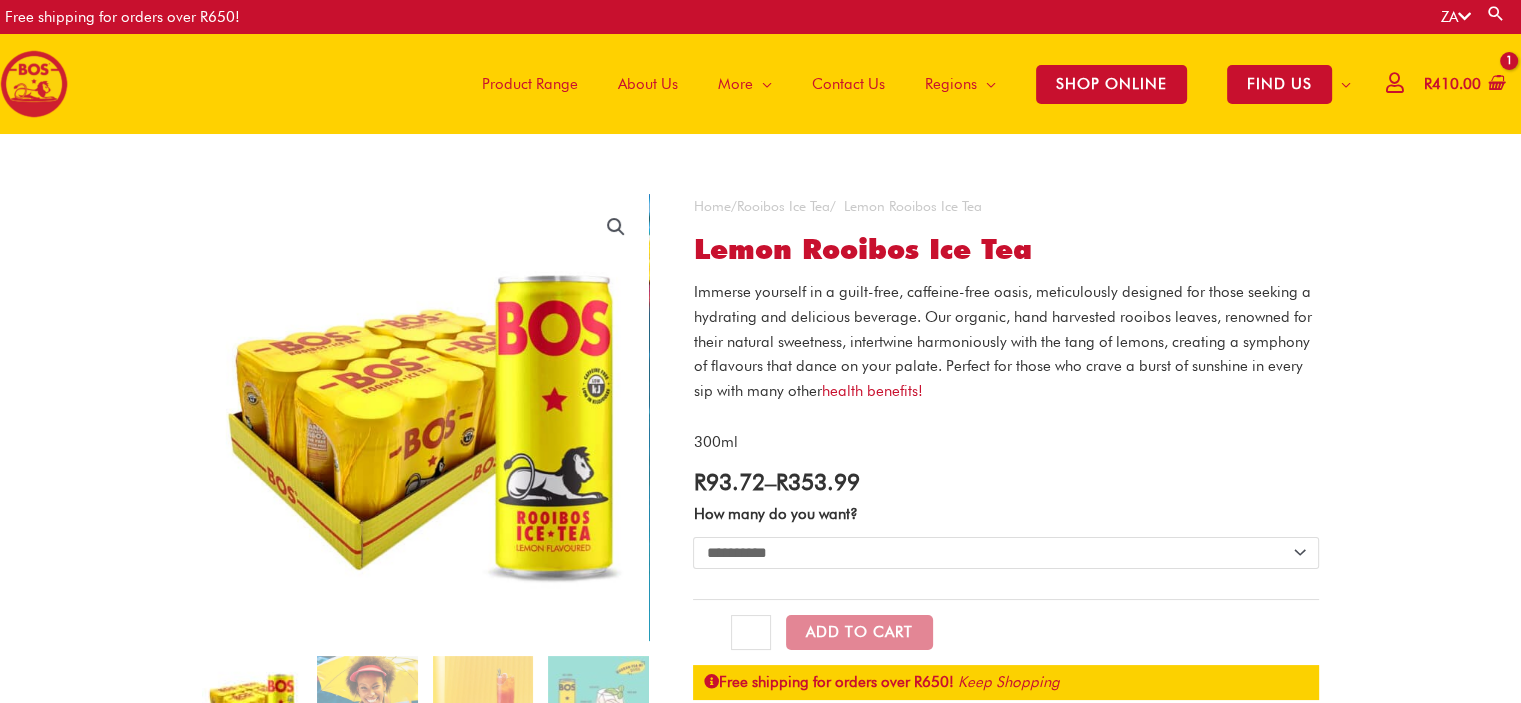 click on "**********" 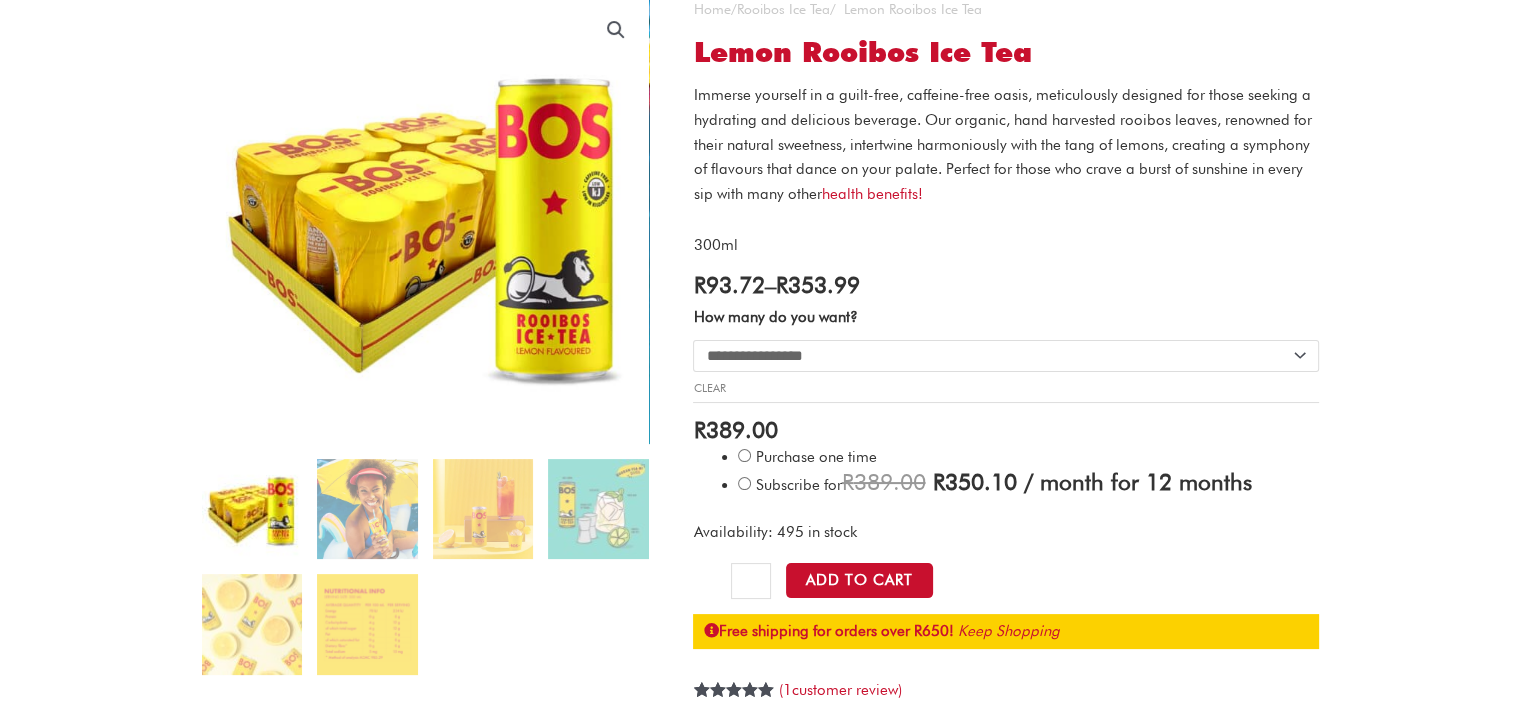 scroll, scrollTop: 200, scrollLeft: 0, axis: vertical 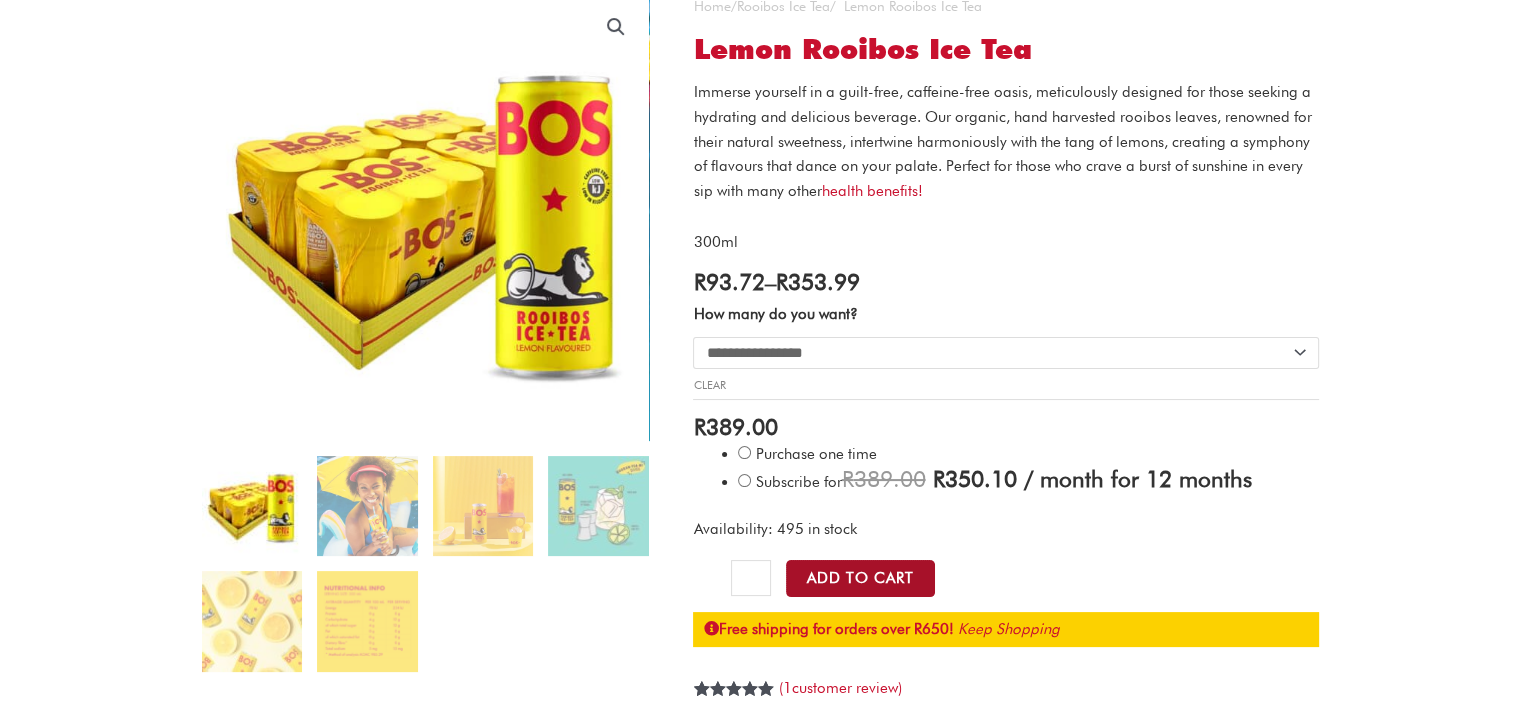 click on "Add to Cart" 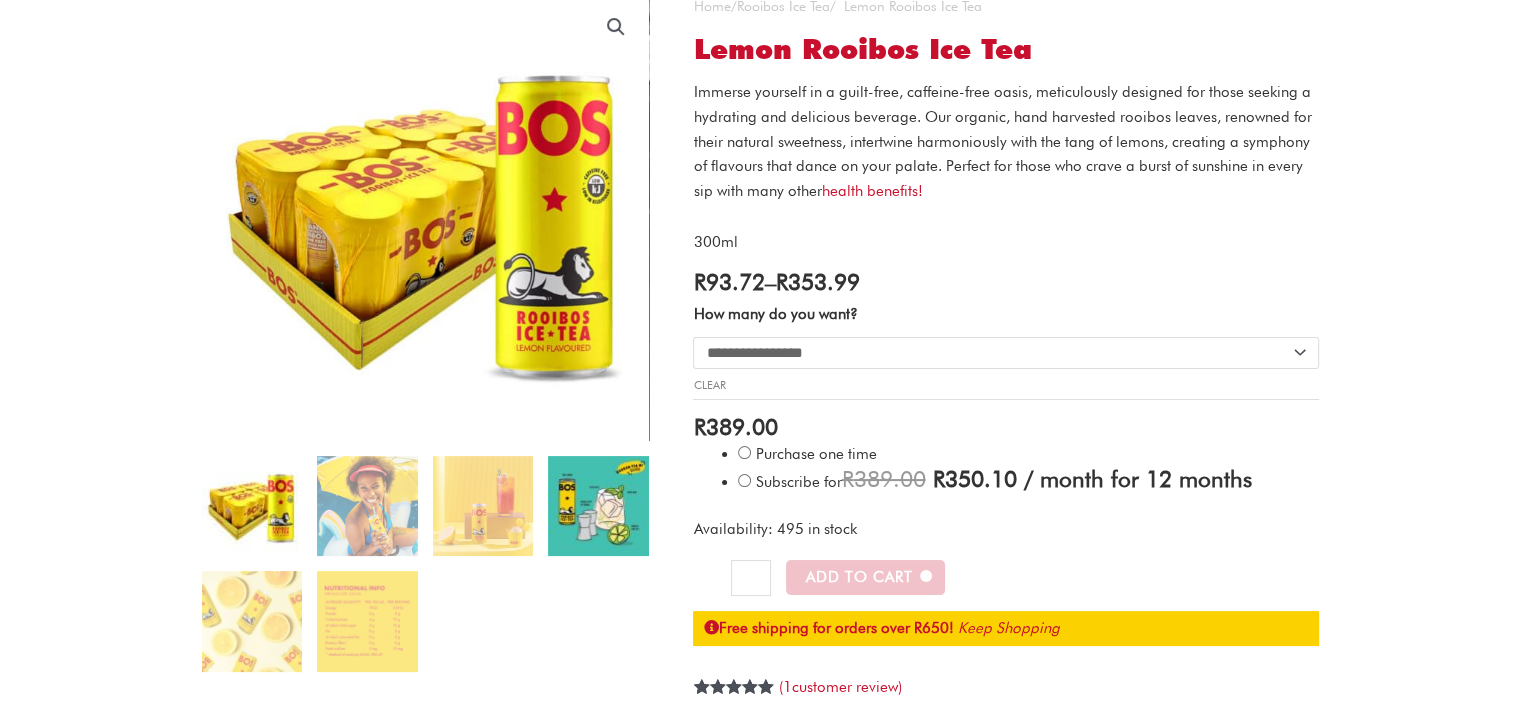 click at bounding box center [598, 506] 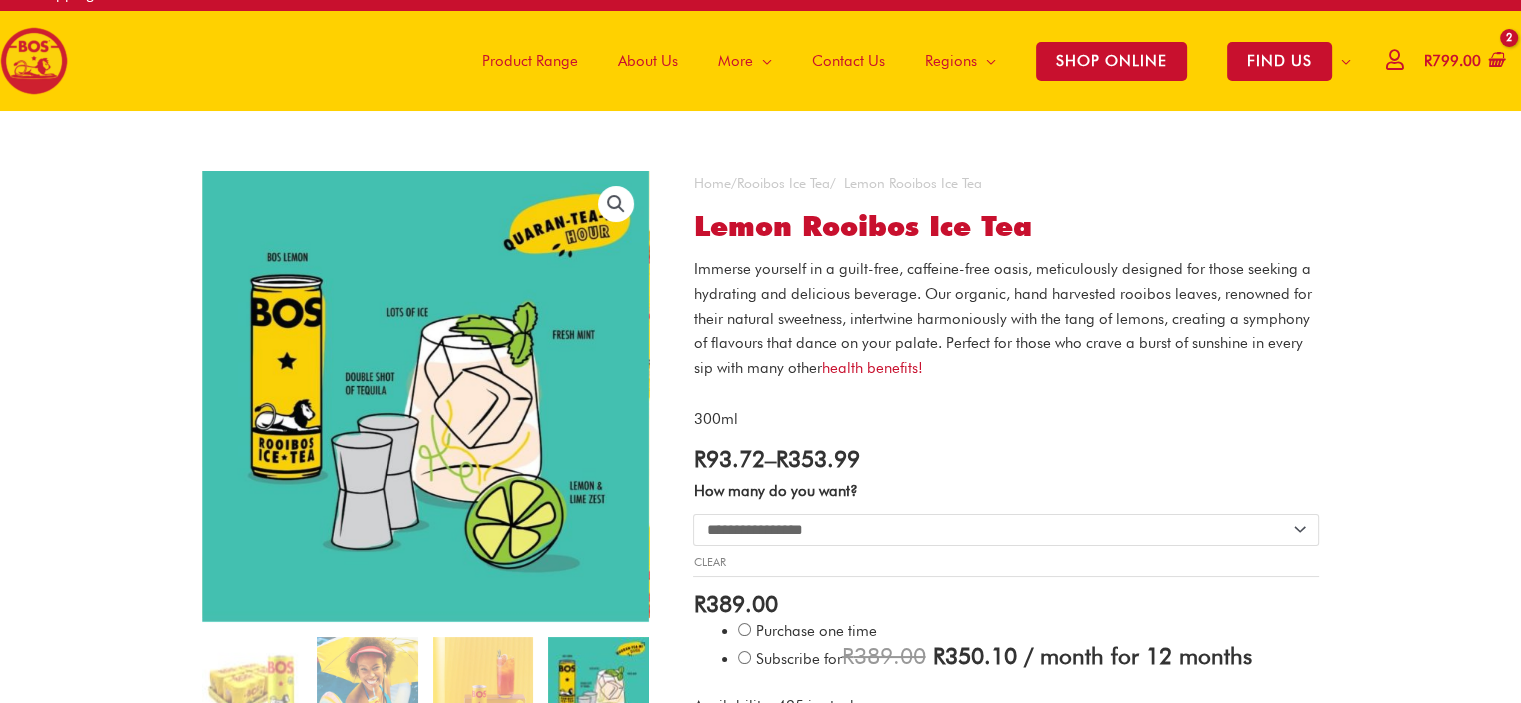 scroll, scrollTop: 0, scrollLeft: 0, axis: both 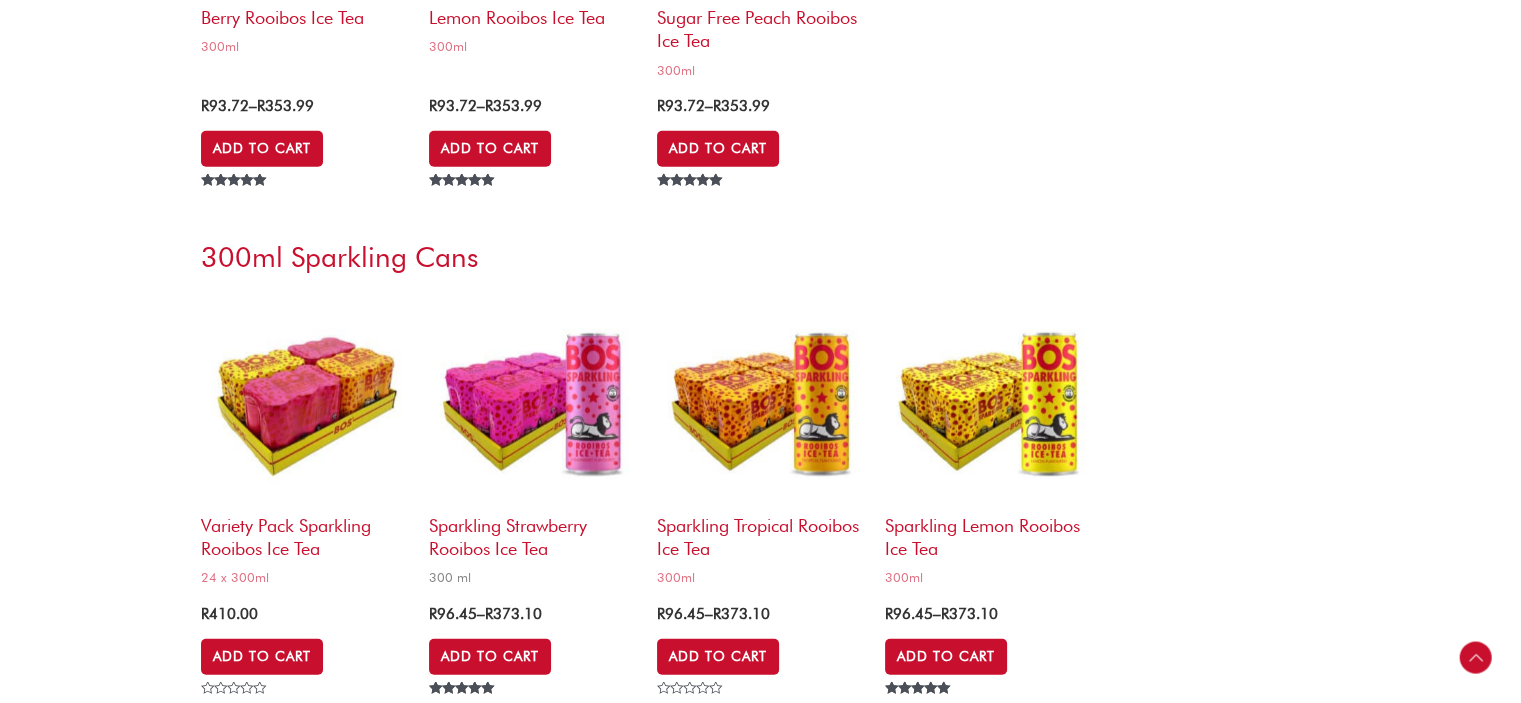 click at bounding box center [533, 400] 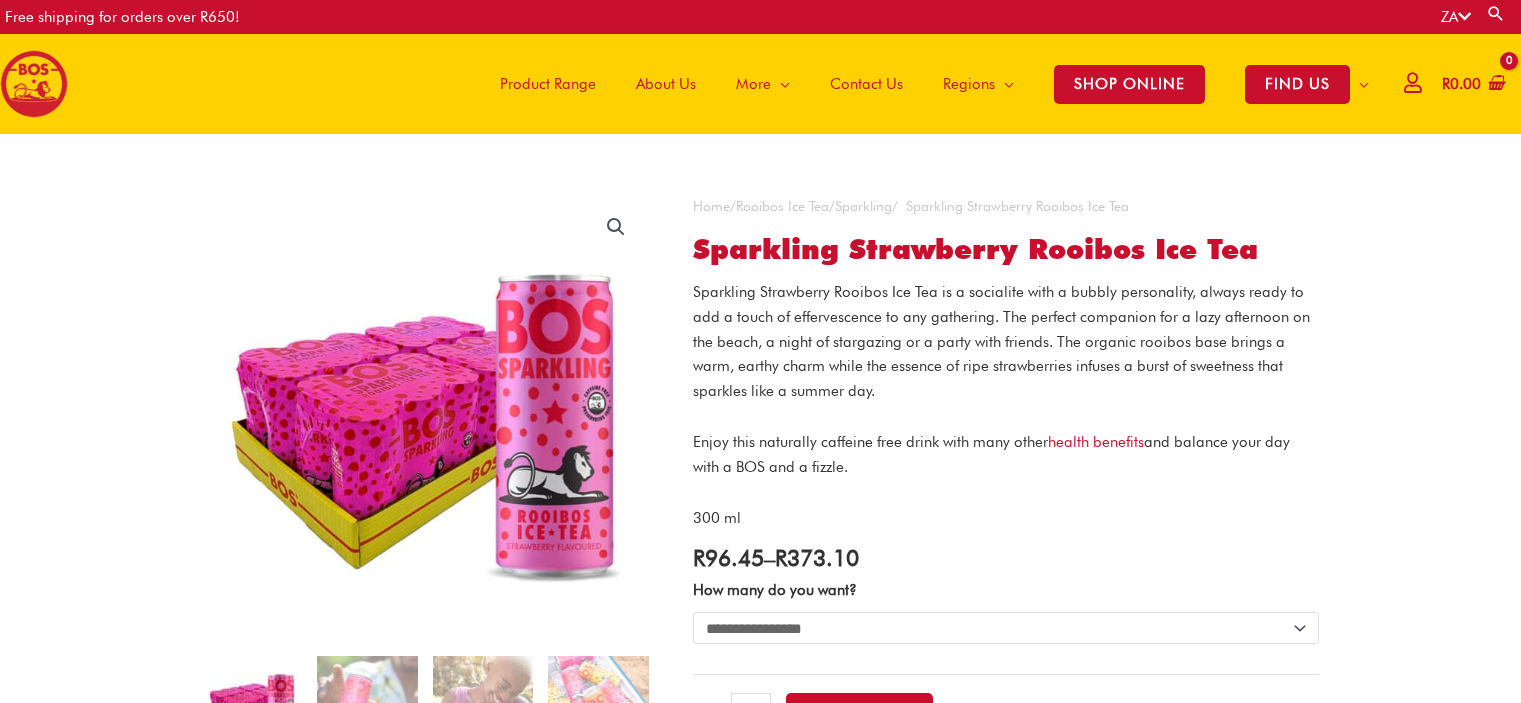 scroll, scrollTop: 0, scrollLeft: 0, axis: both 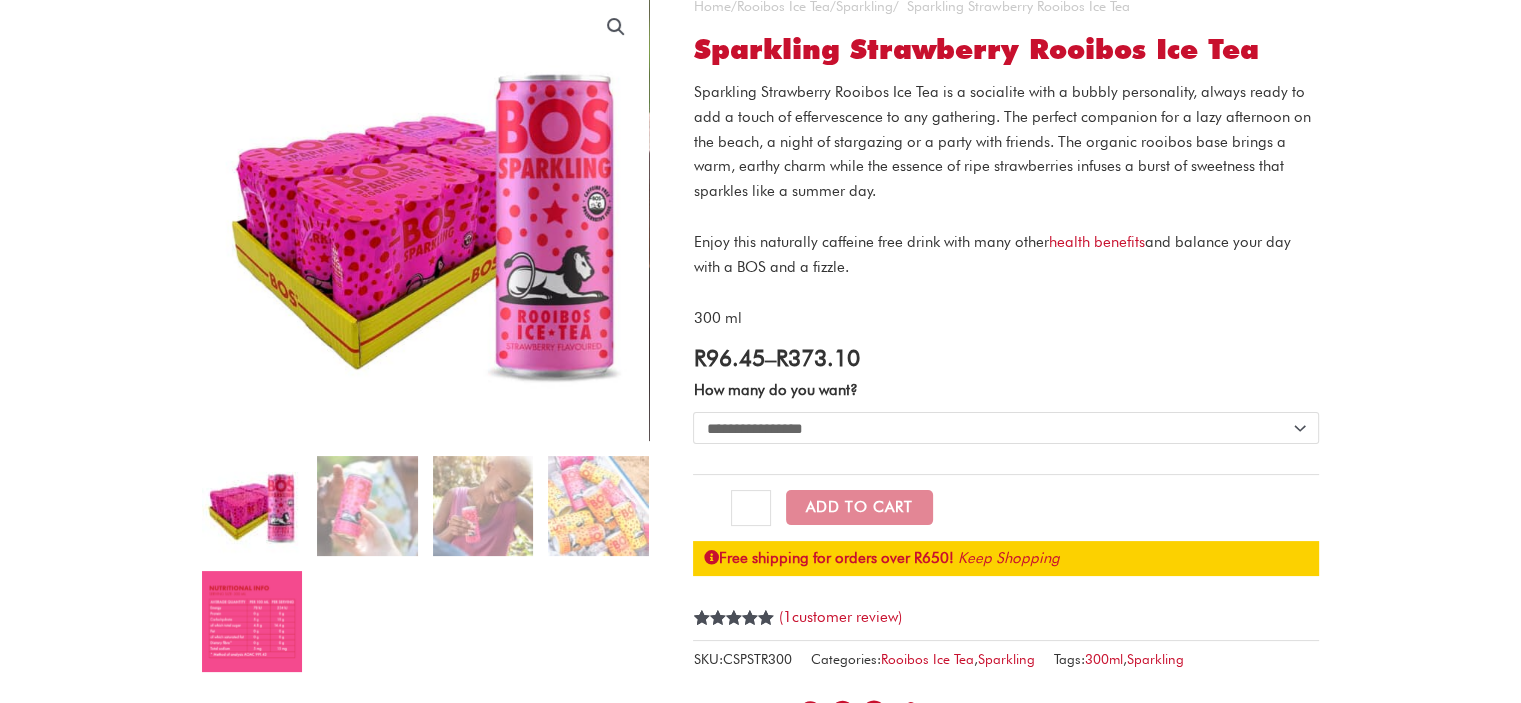 click at bounding box center (252, 621) 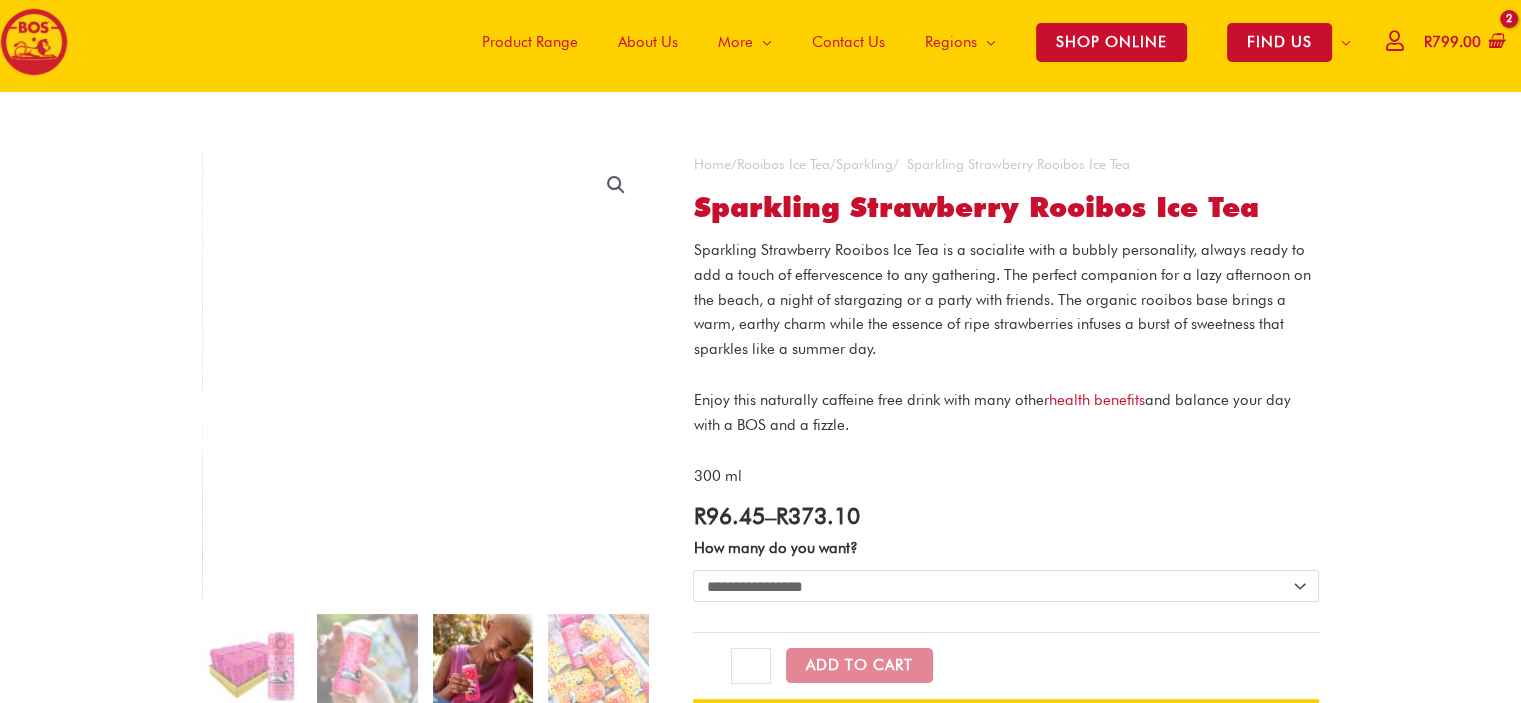 scroll, scrollTop: 0, scrollLeft: 0, axis: both 